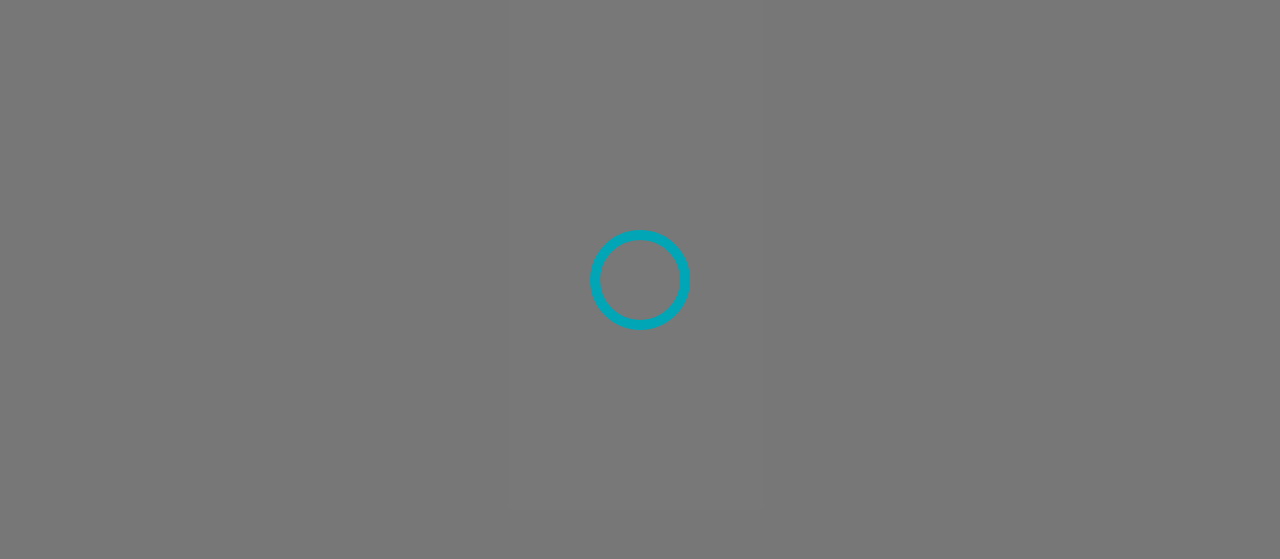 scroll, scrollTop: 0, scrollLeft: 0, axis: both 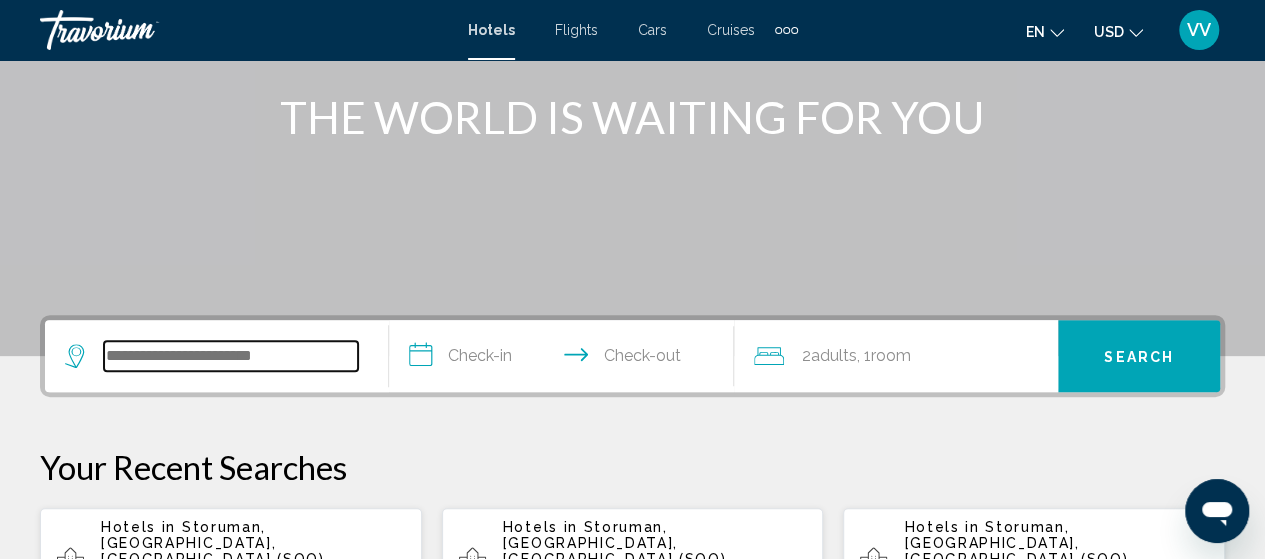 click at bounding box center [231, 356] 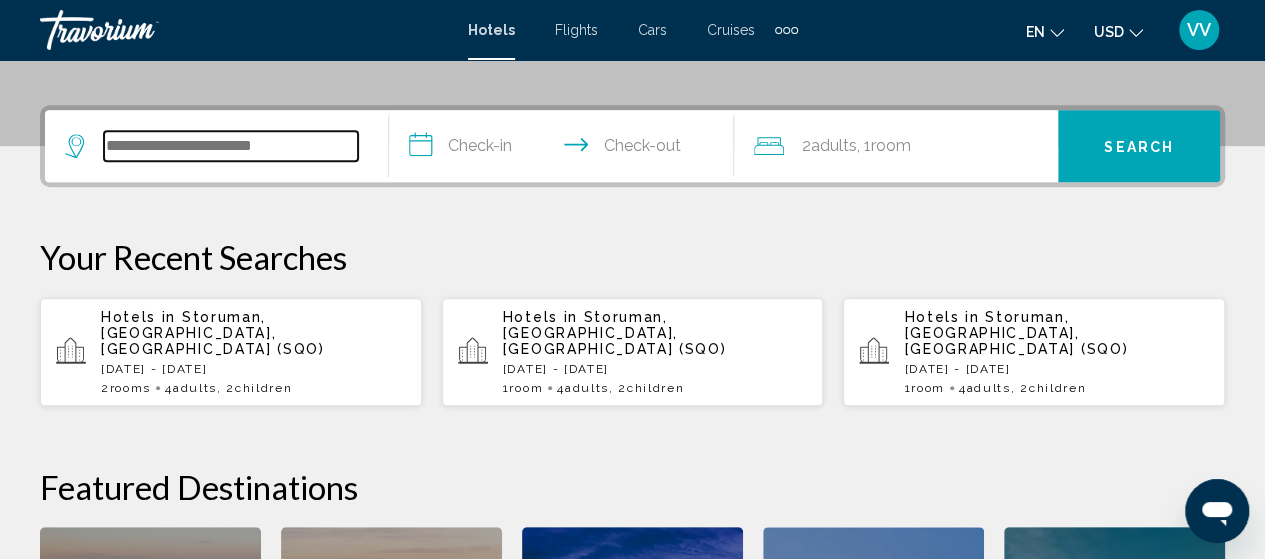 scroll, scrollTop: 494, scrollLeft: 0, axis: vertical 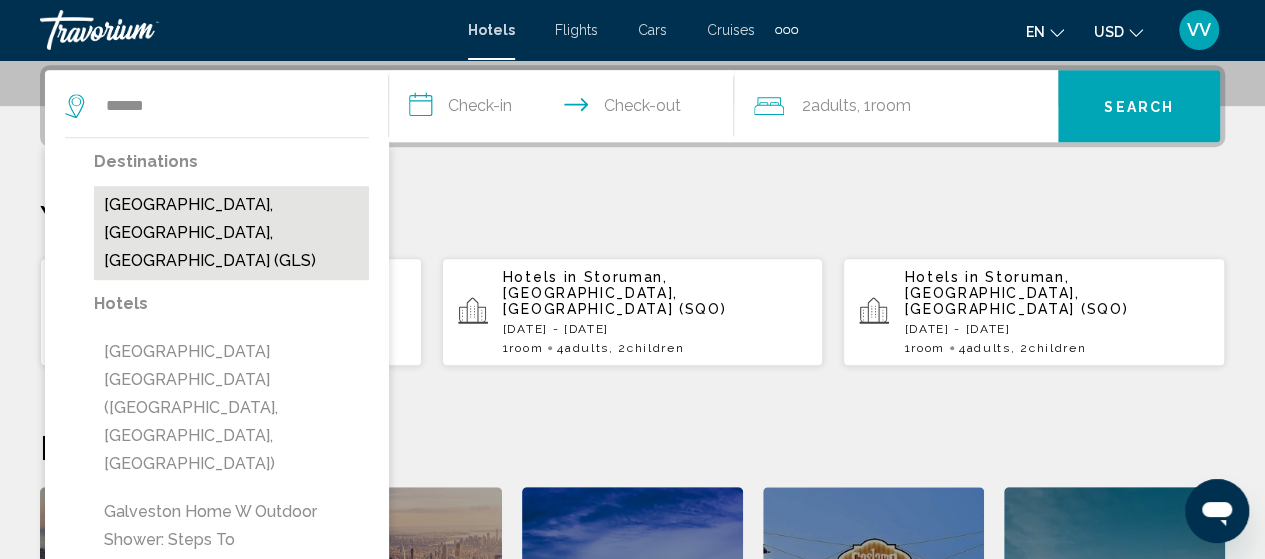 click on "Galveston, TX, United States (GLS)" at bounding box center (231, 233) 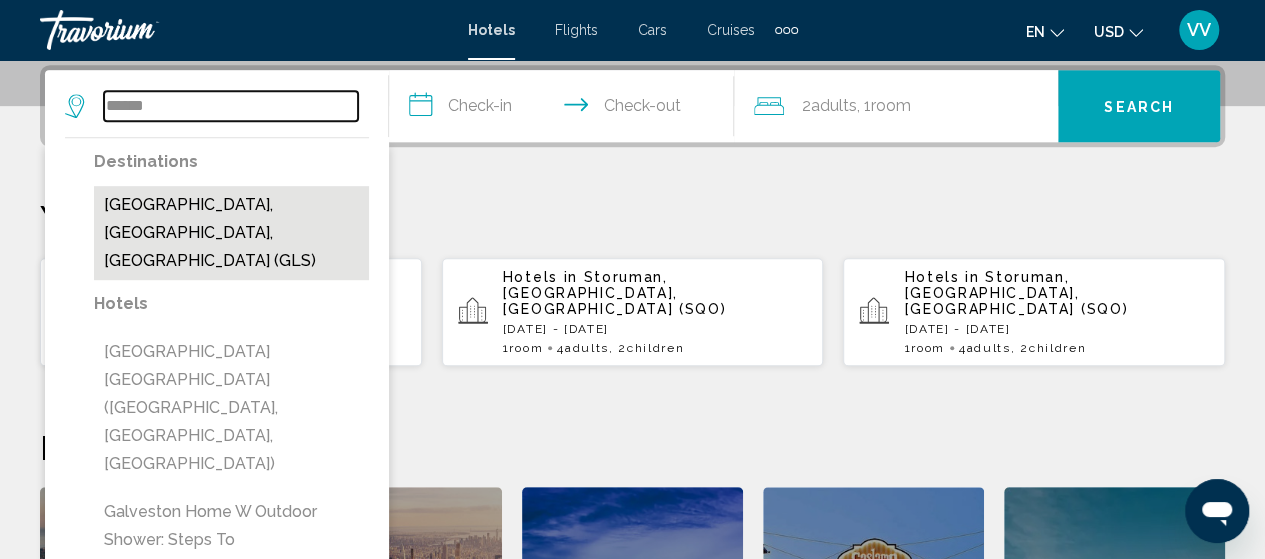 type on "**********" 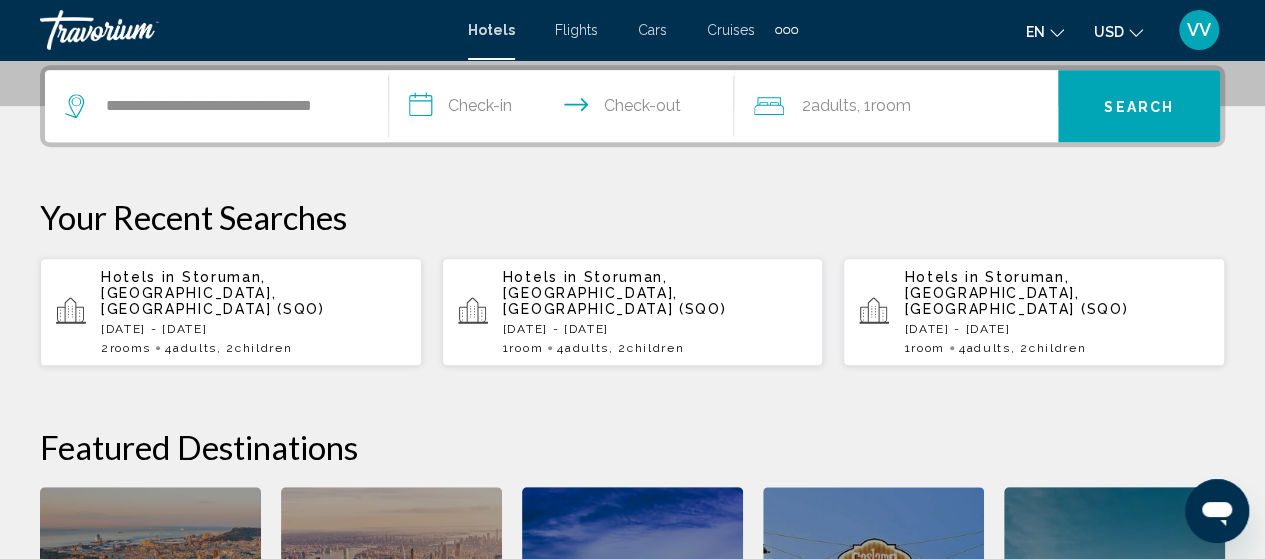 click on "**********" at bounding box center [565, 109] 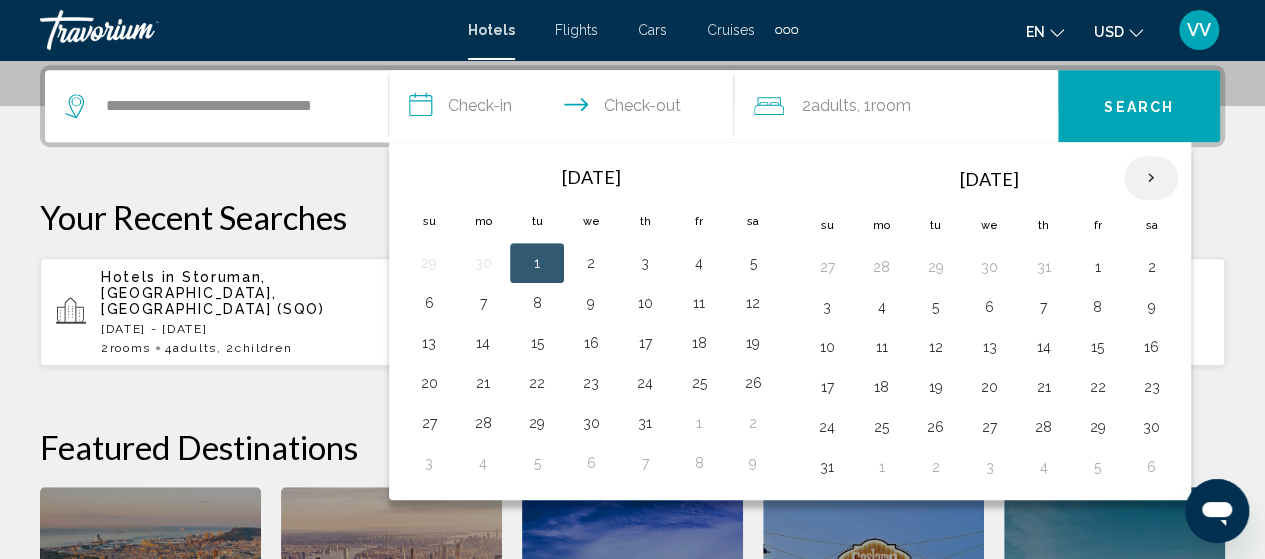 click at bounding box center [1151, 178] 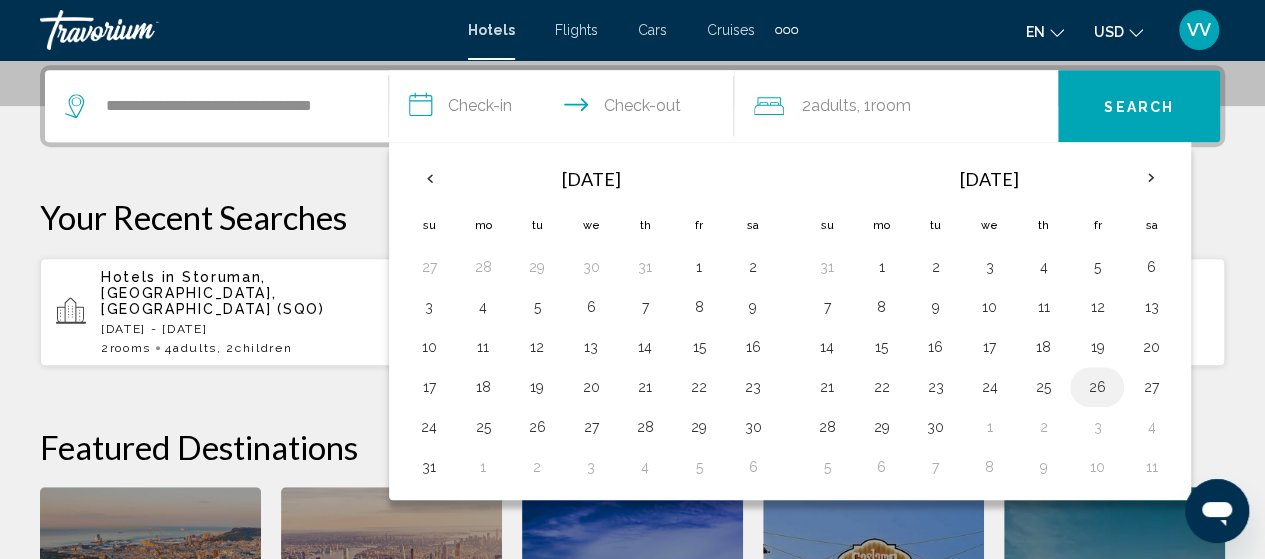click on "26" at bounding box center [1097, 387] 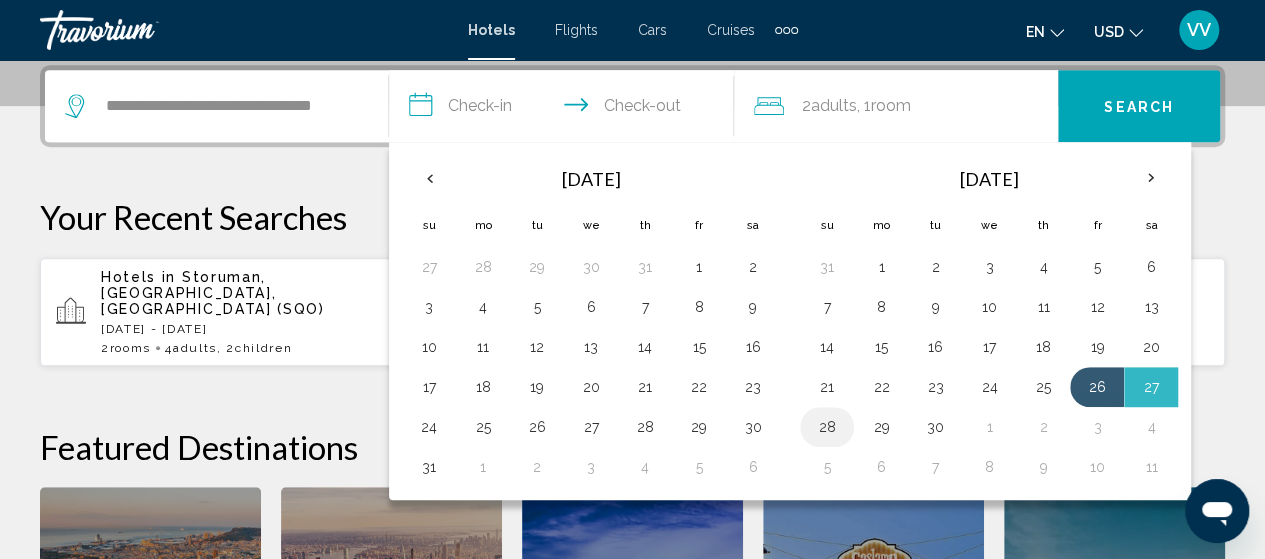 click on "28" at bounding box center [827, 427] 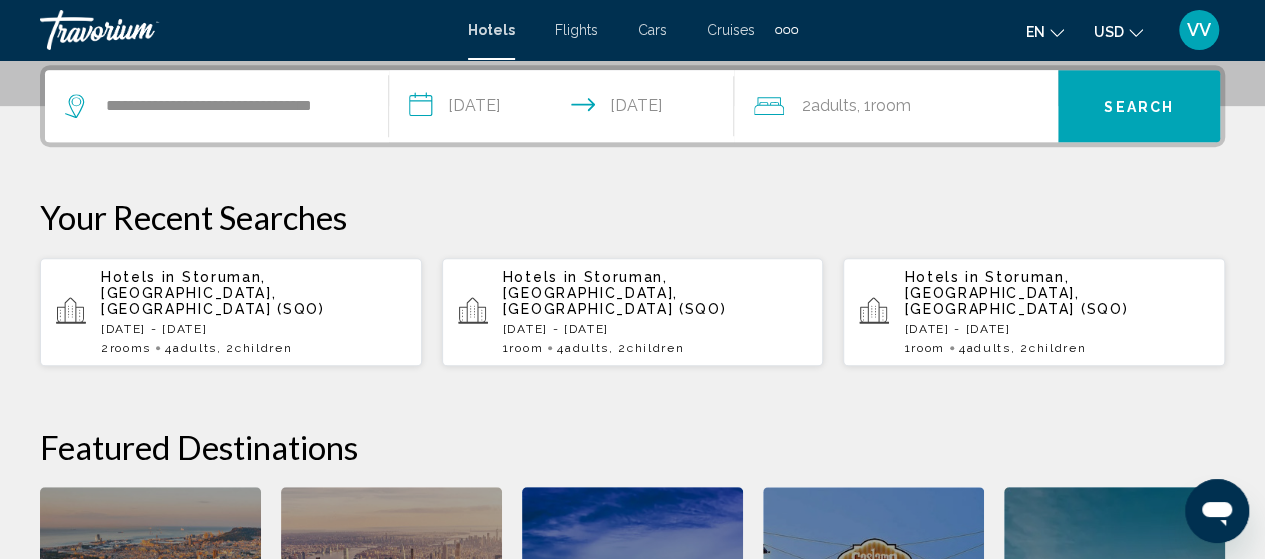 click on "Search" at bounding box center [1139, 106] 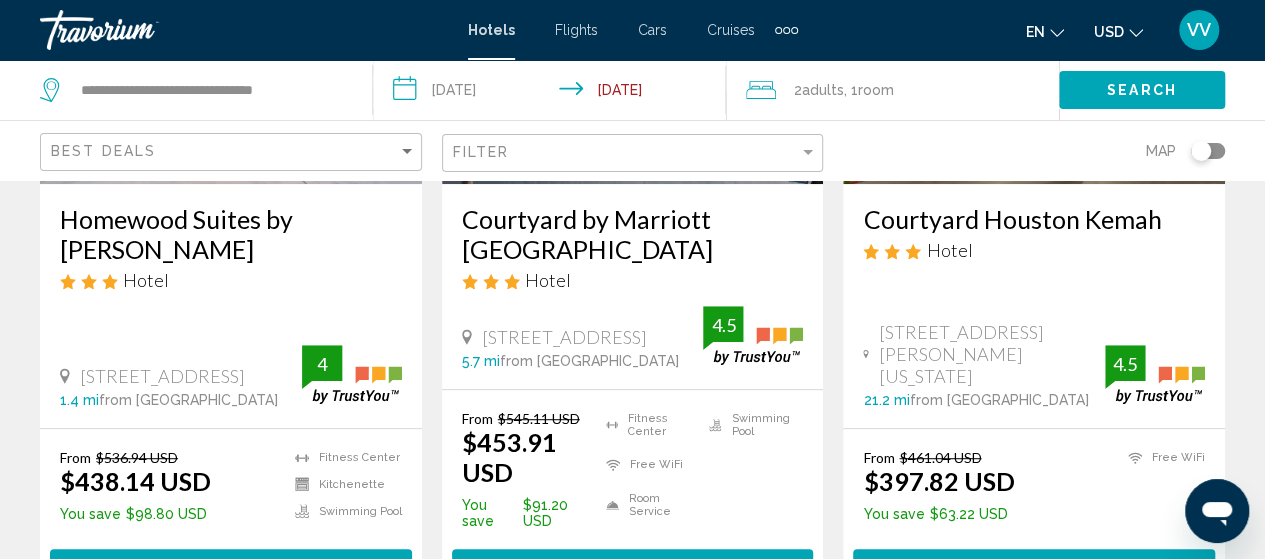 scroll, scrollTop: 392, scrollLeft: 0, axis: vertical 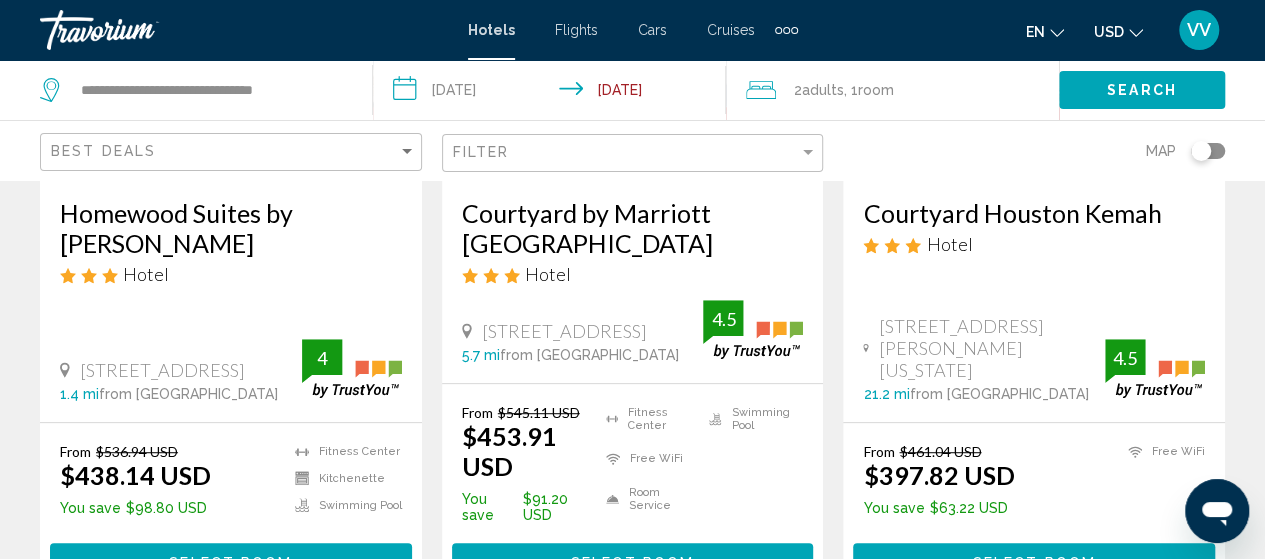 click on "Courtyard by Marriott Galveston Island" at bounding box center [633, 228] 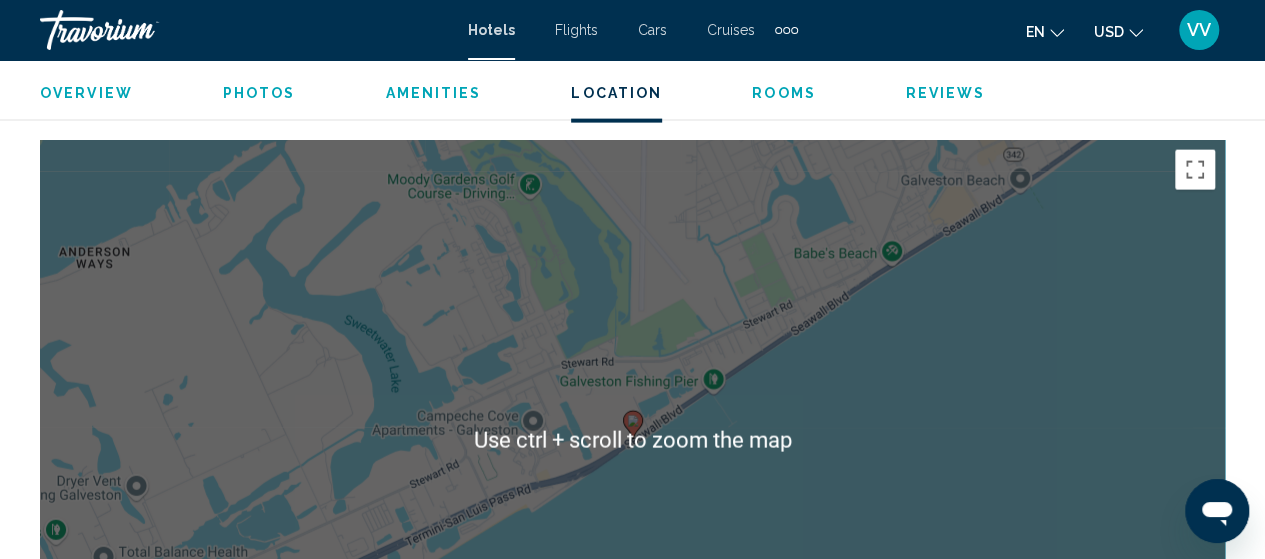 scroll, scrollTop: 2225, scrollLeft: 0, axis: vertical 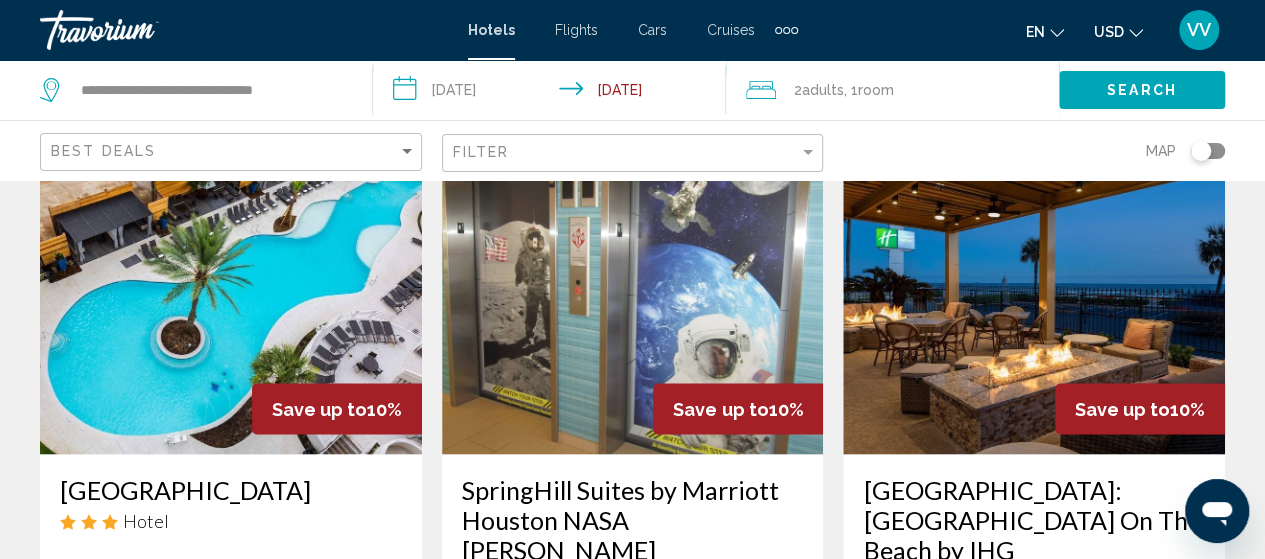 click at bounding box center [1034, 294] 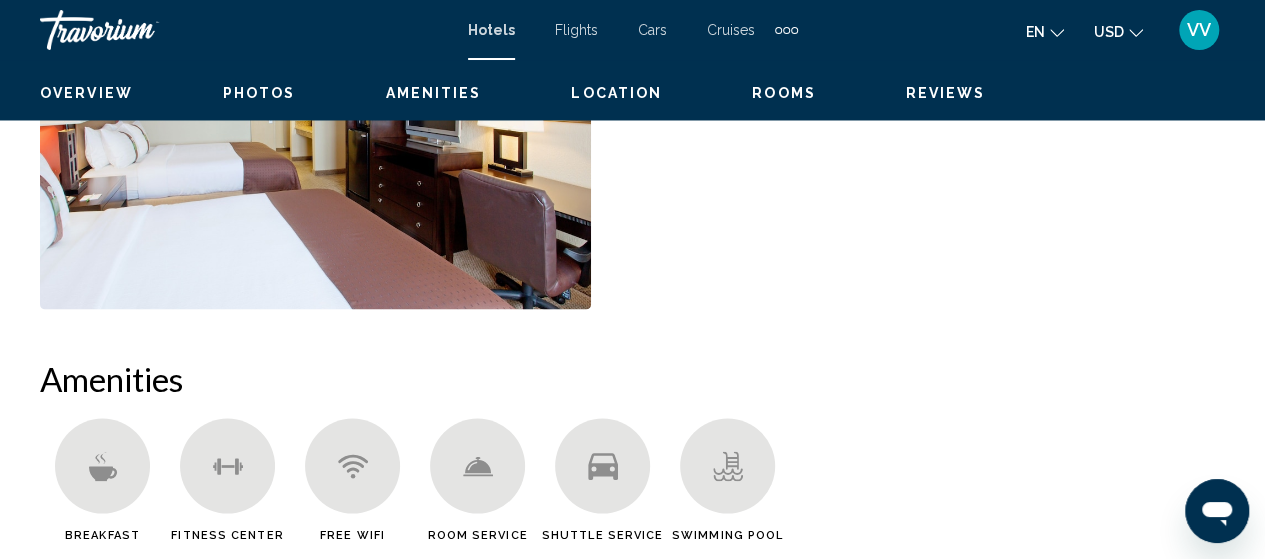 scroll, scrollTop: 255, scrollLeft: 0, axis: vertical 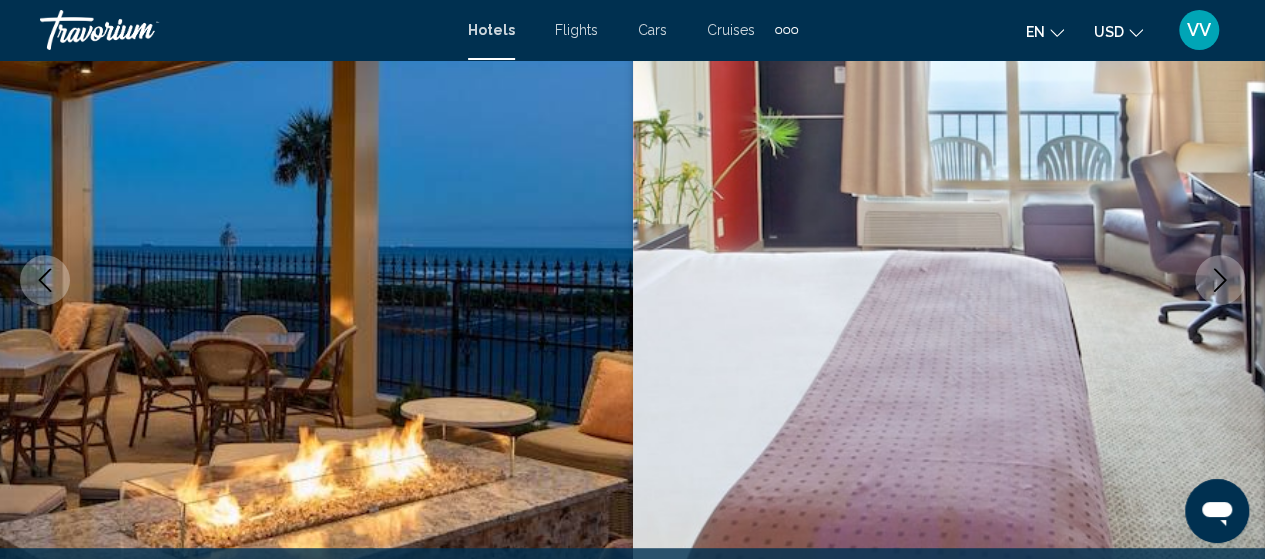 click 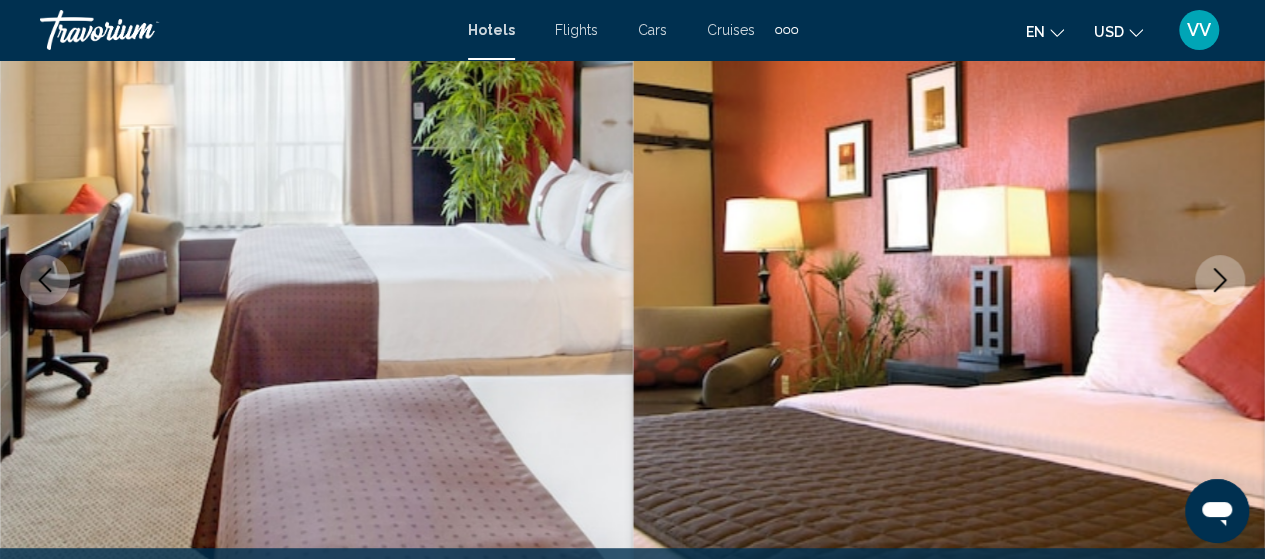 click 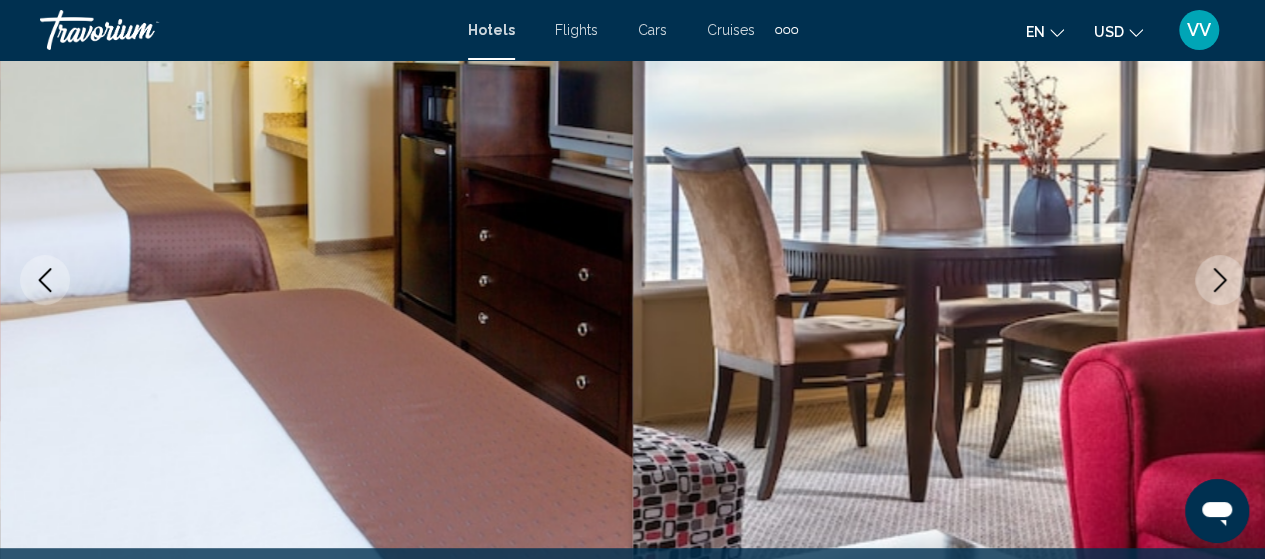 click 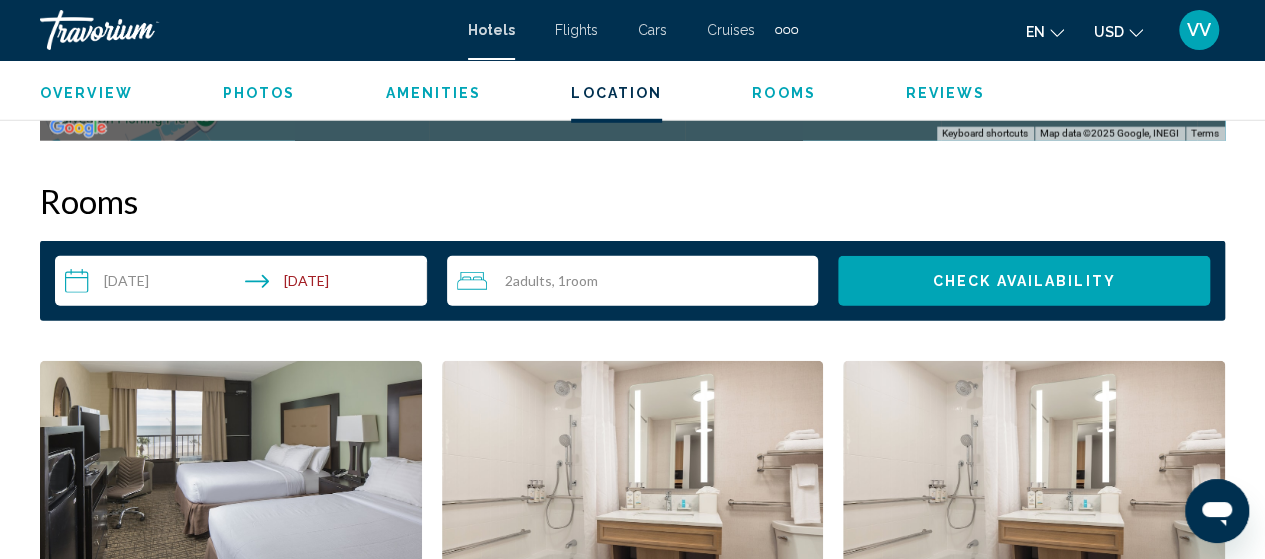 scroll, scrollTop: 2822, scrollLeft: 0, axis: vertical 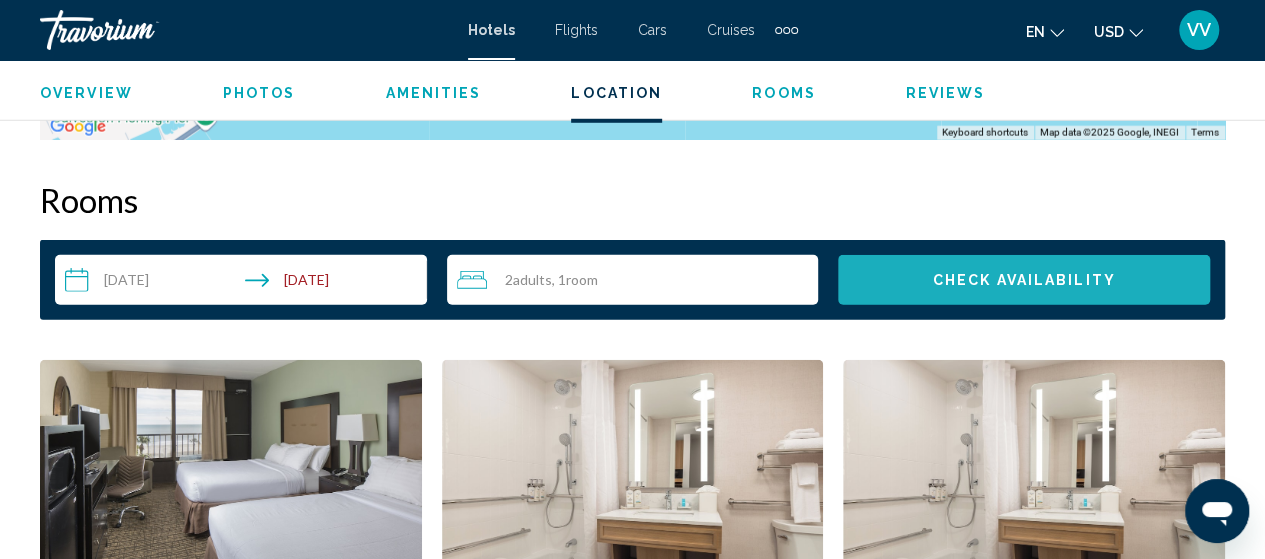 click on "Check Availability" at bounding box center [1024, 281] 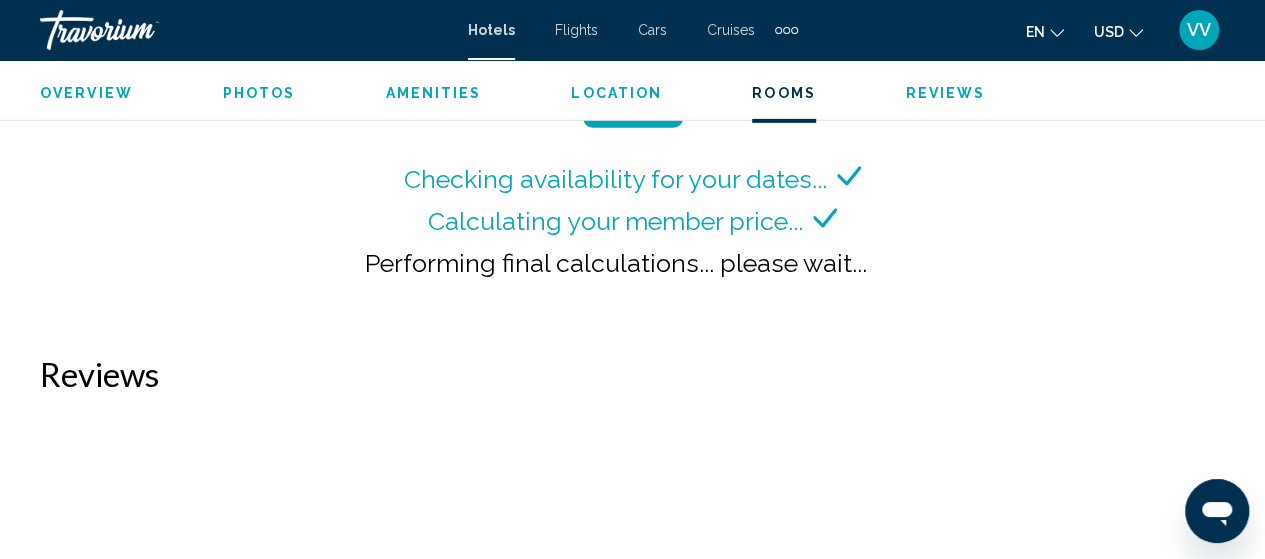 scroll, scrollTop: 3155, scrollLeft: 0, axis: vertical 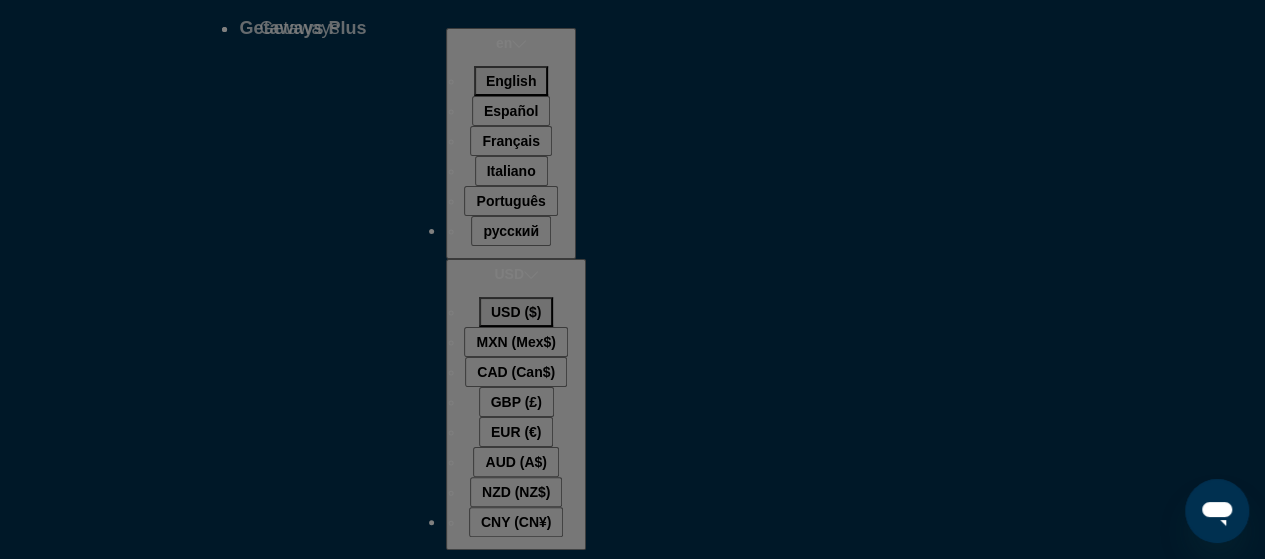 click on "Destination All Destinations" at bounding box center (117, 326) 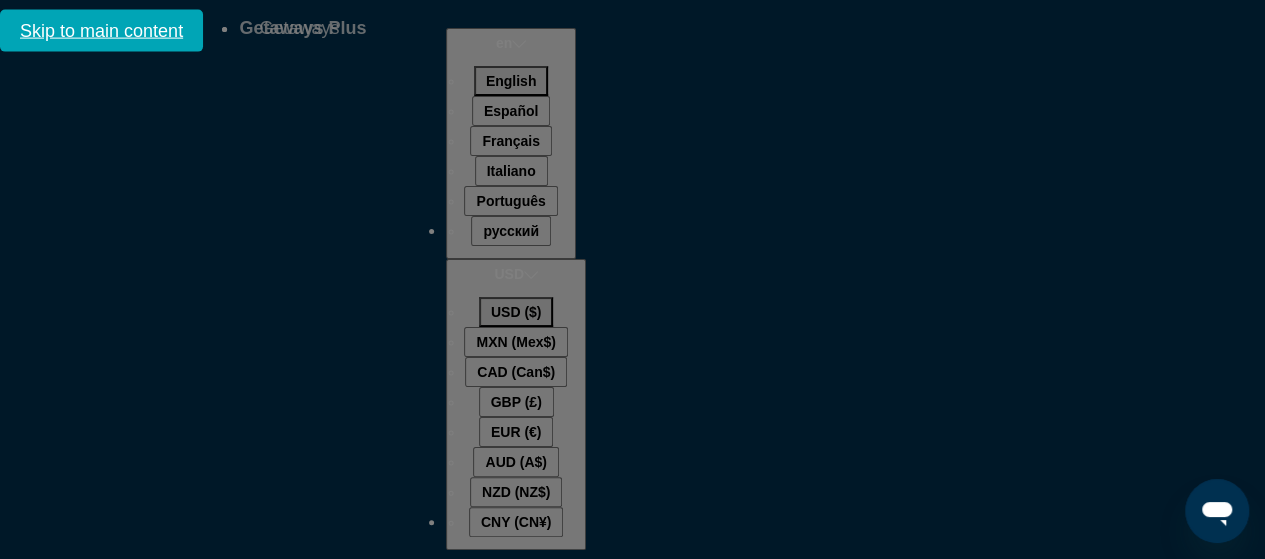 scroll, scrollTop: 38, scrollLeft: 0, axis: vertical 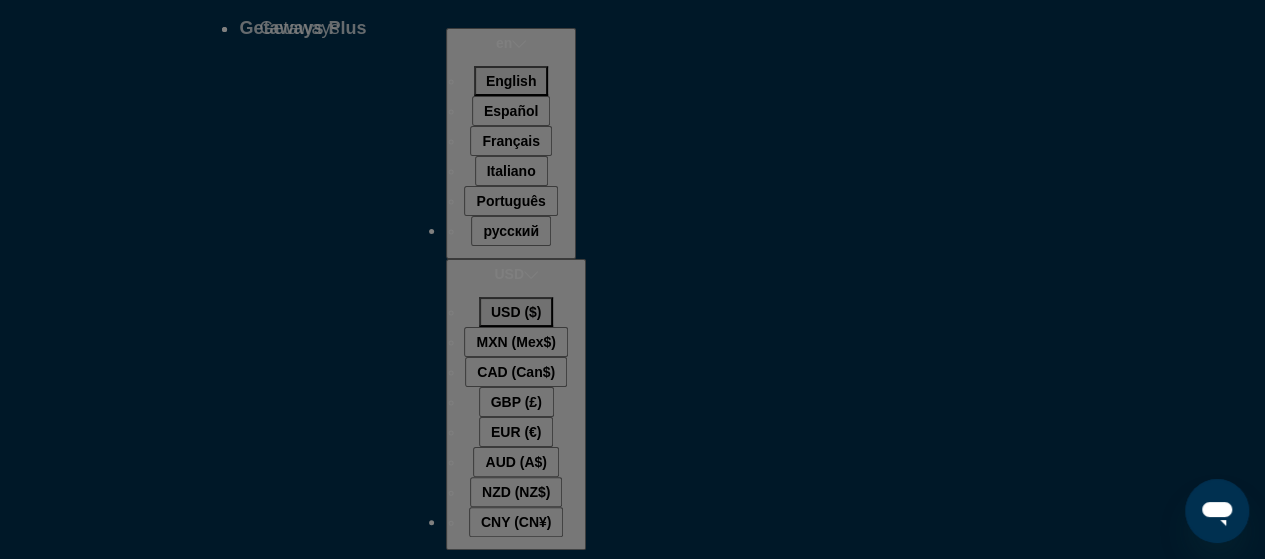click 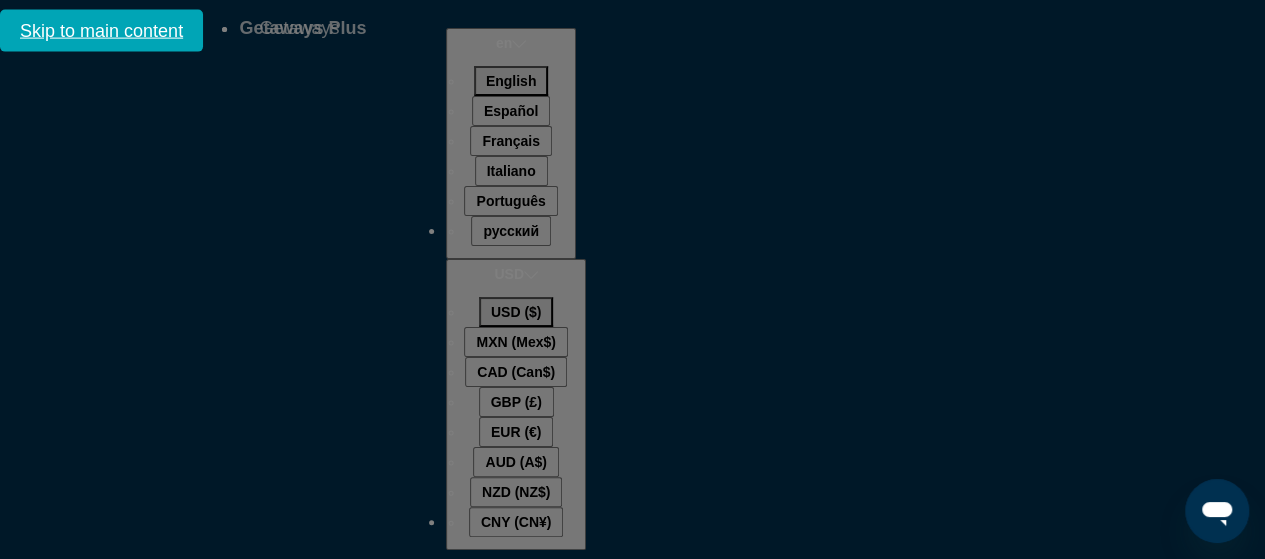 scroll, scrollTop: 2410, scrollLeft: 0, axis: vertical 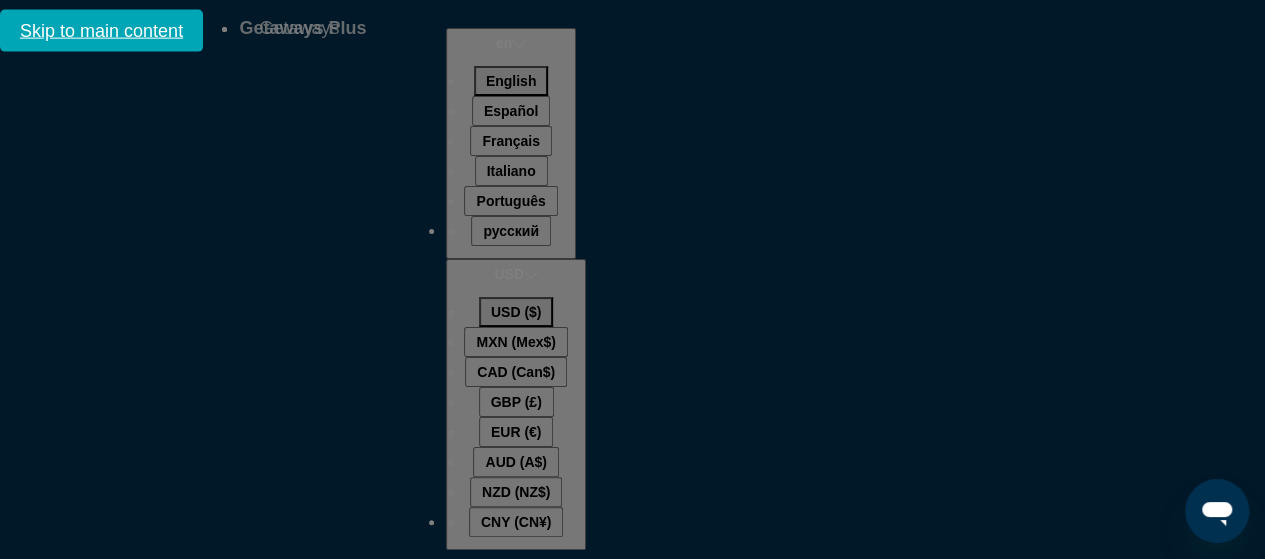 click at bounding box center (756, 84) 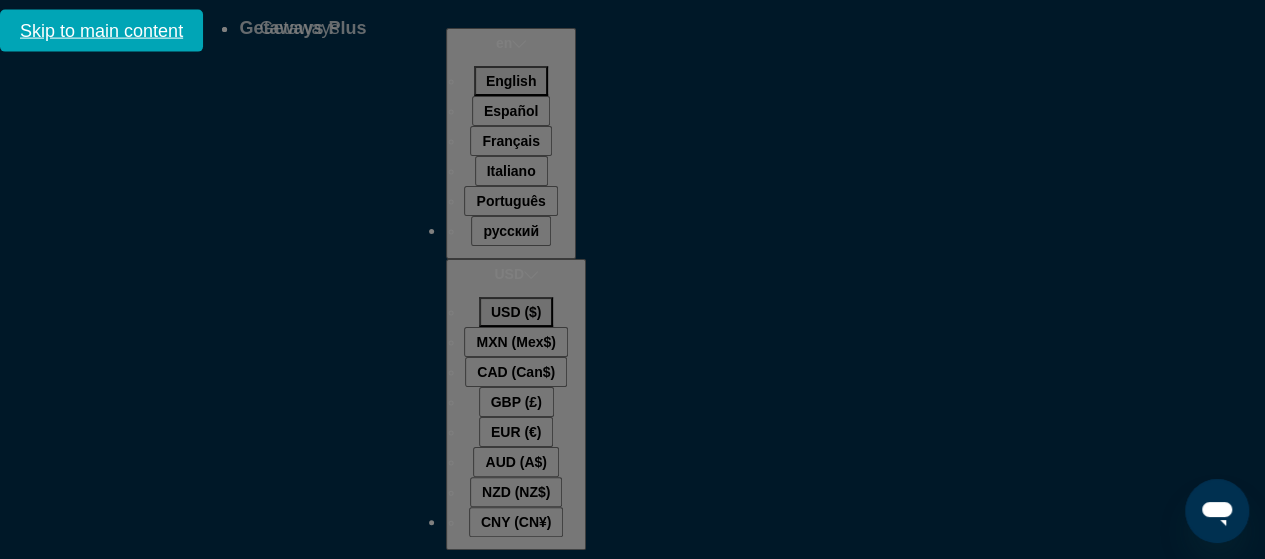 scroll, scrollTop: 2381, scrollLeft: 0, axis: vertical 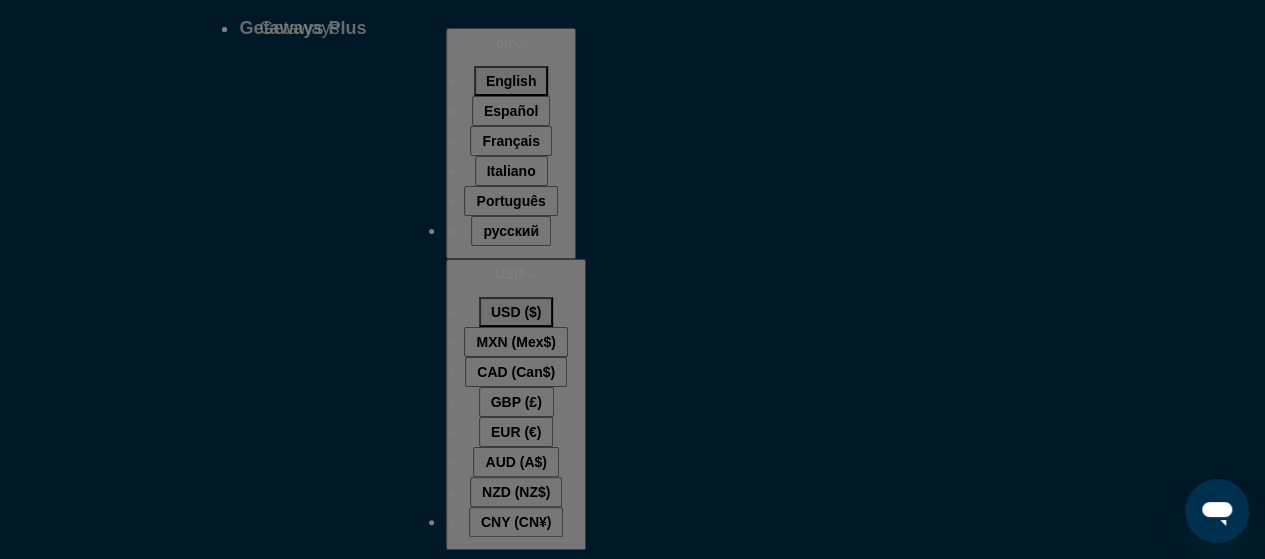 click 